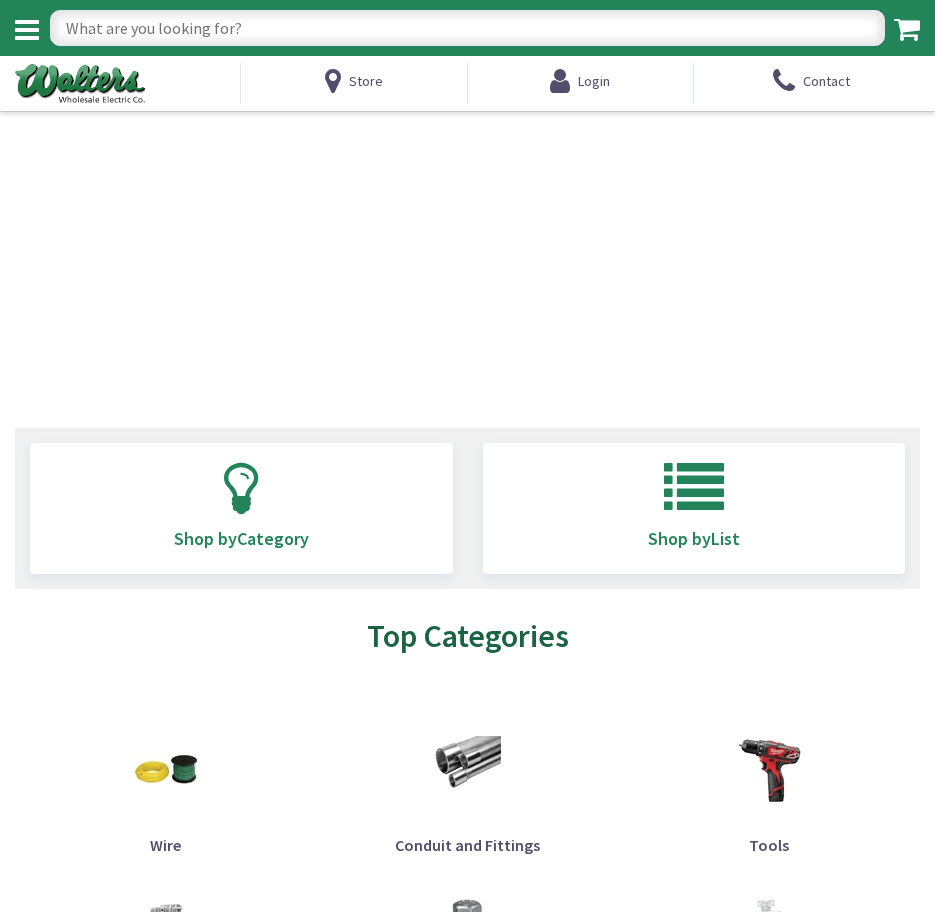 scroll, scrollTop: 0, scrollLeft: 0, axis: both 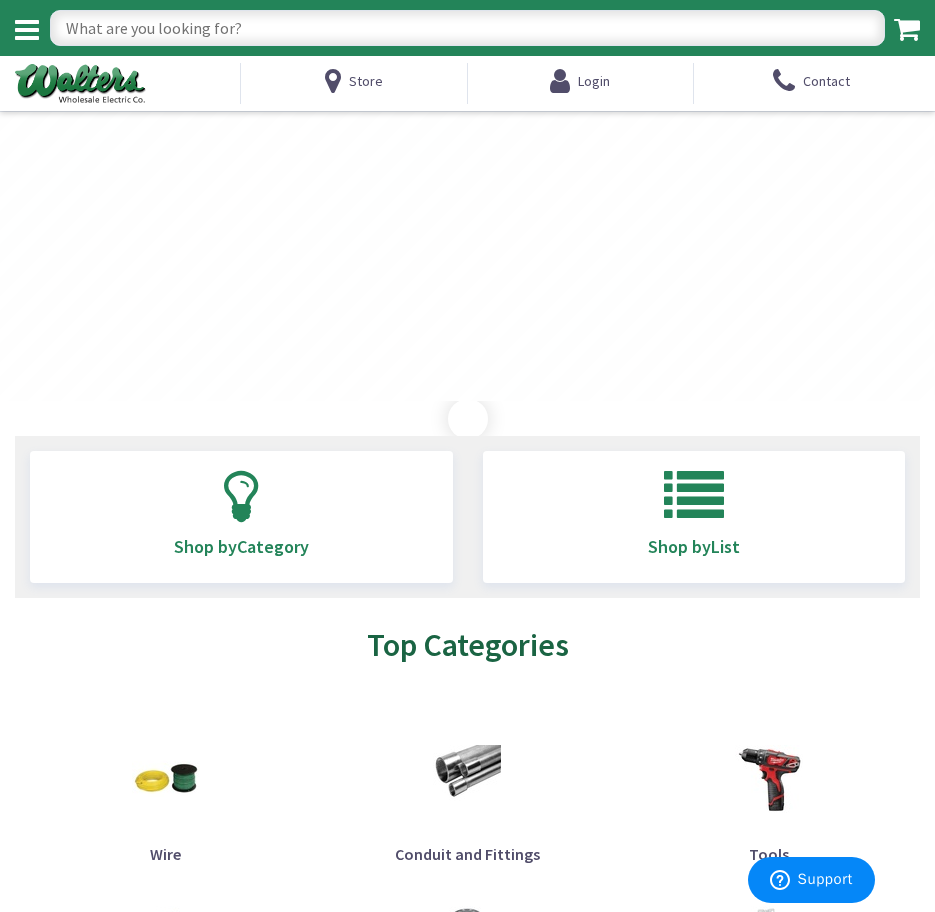 click at bounding box center [467, 28] 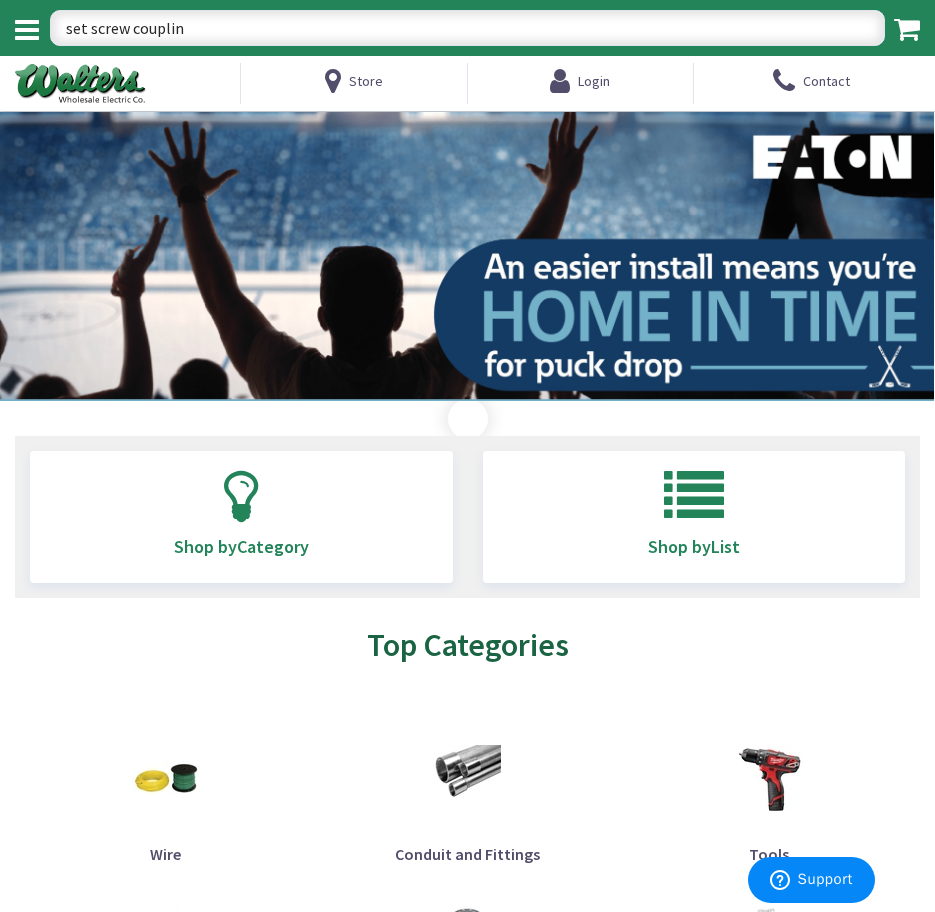 type on "set screw coupling" 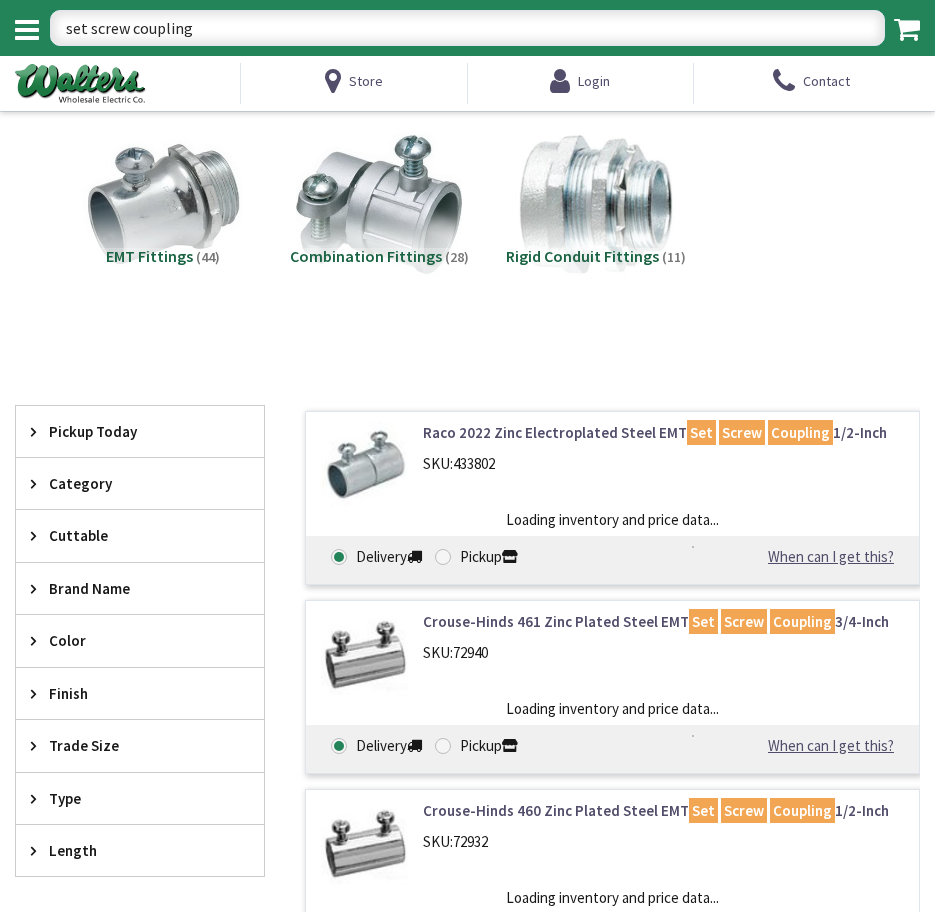 scroll, scrollTop: 0, scrollLeft: 0, axis: both 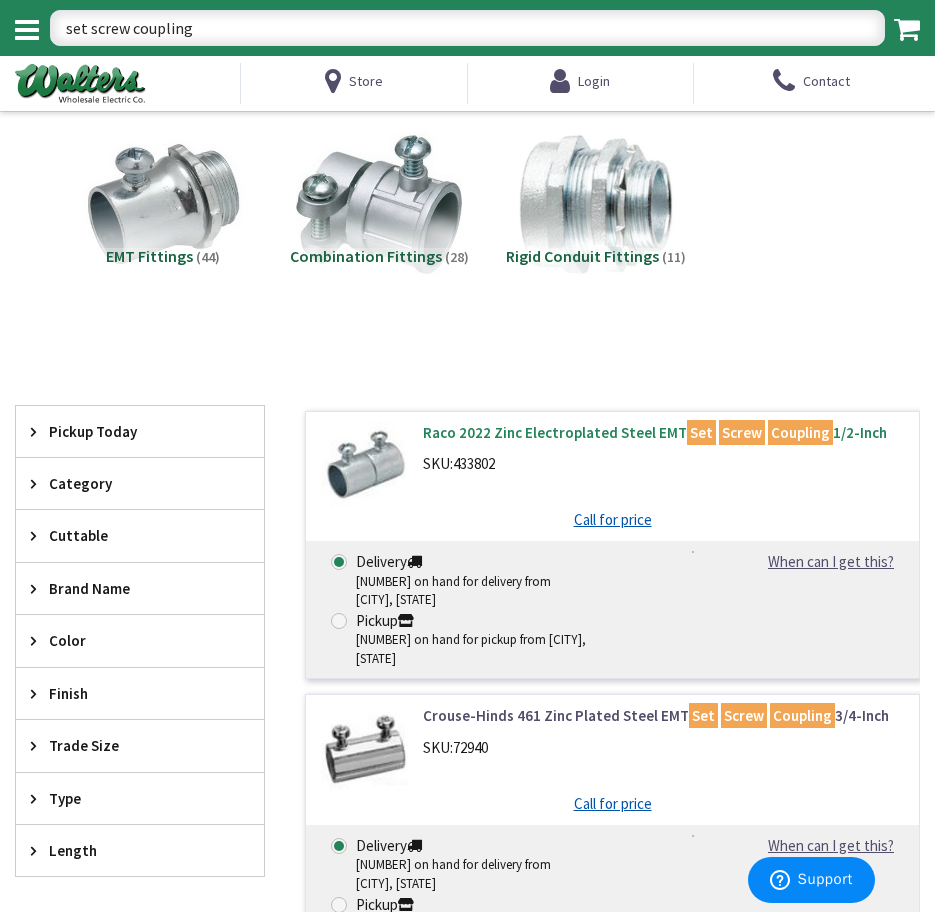 click on "Set" at bounding box center [701, 432] 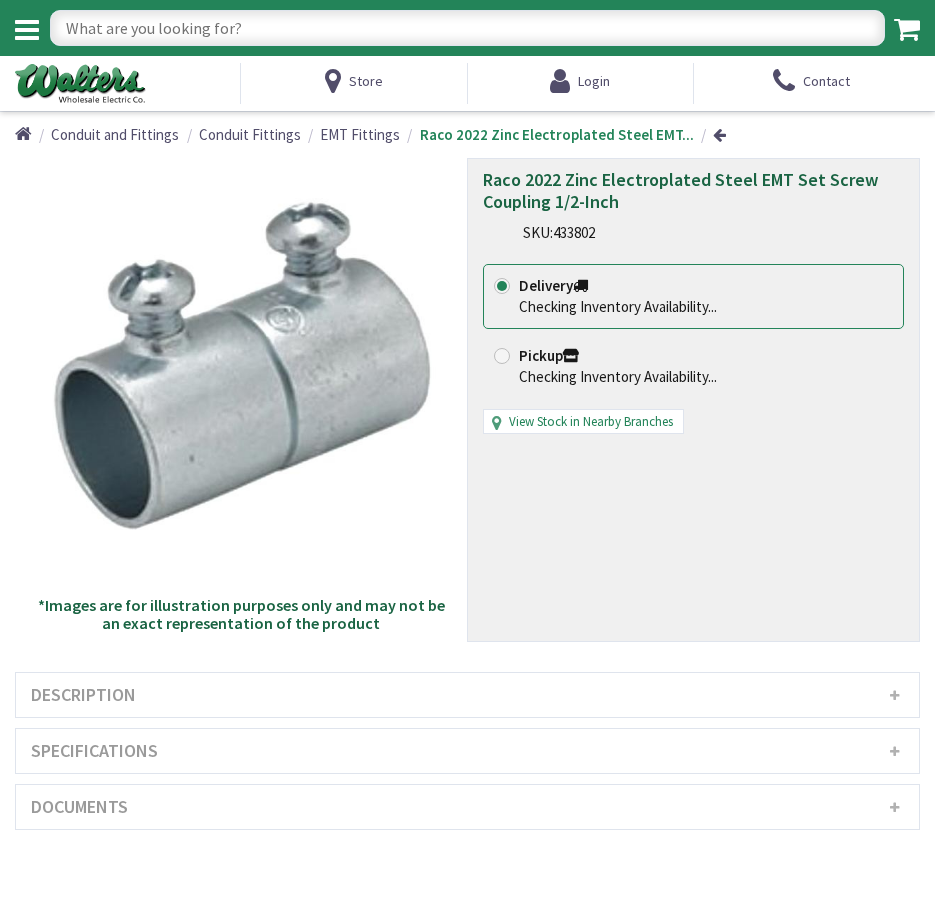 scroll, scrollTop: 0, scrollLeft: 0, axis: both 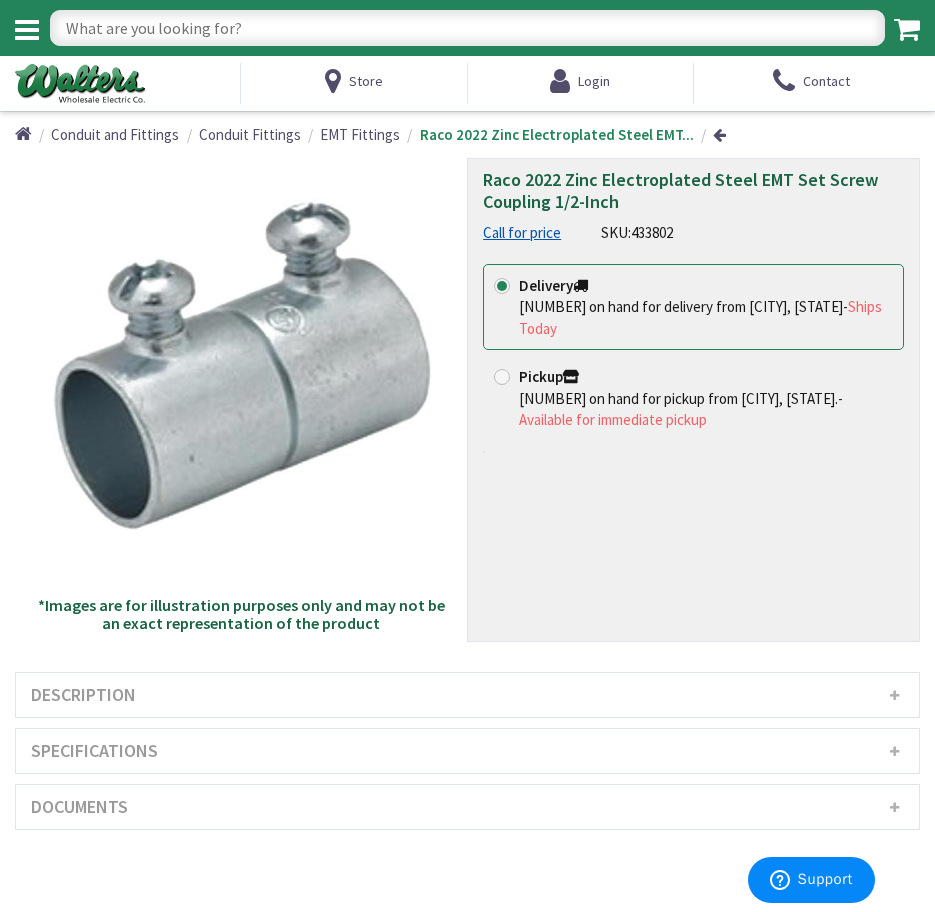 click on "433802" at bounding box center (652, 232) 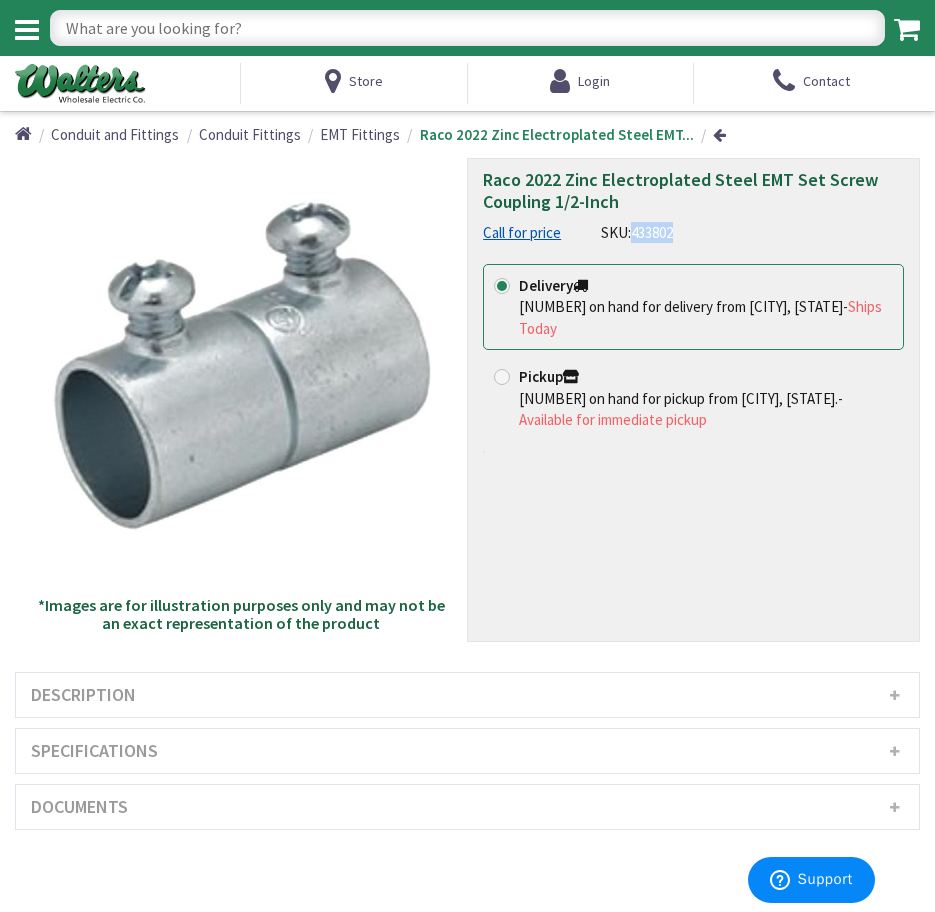 click on "433802" at bounding box center (652, 232) 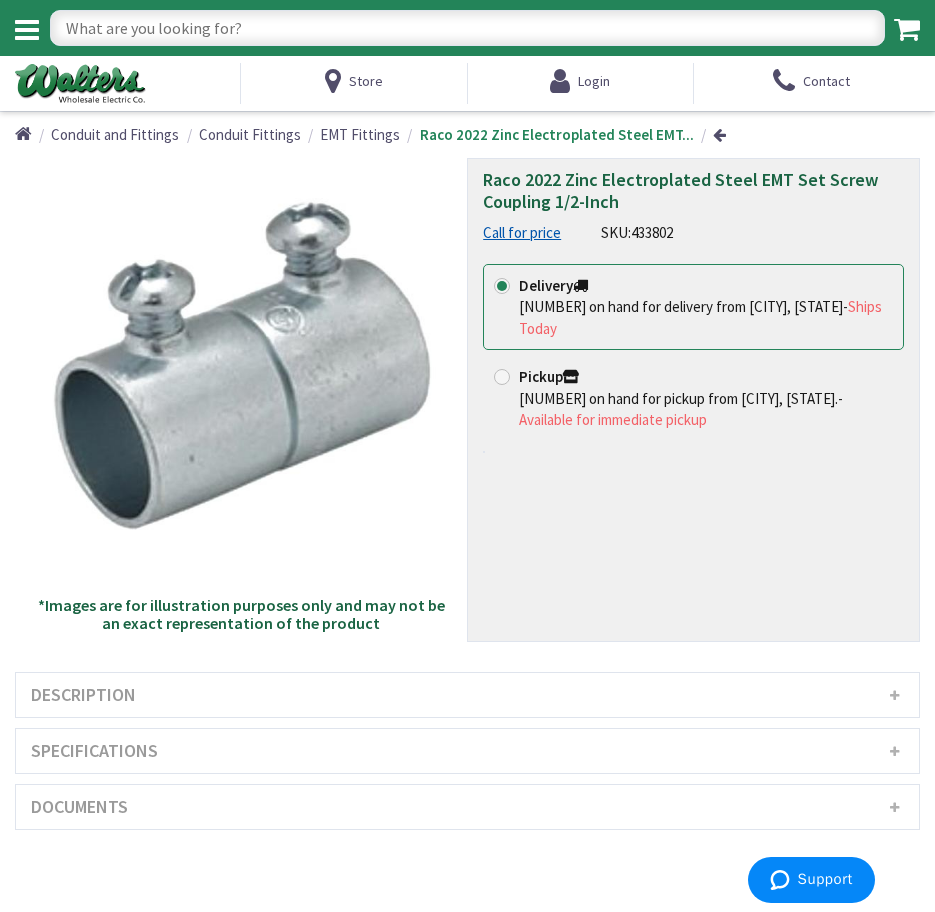 click at bounding box center [467, 28] 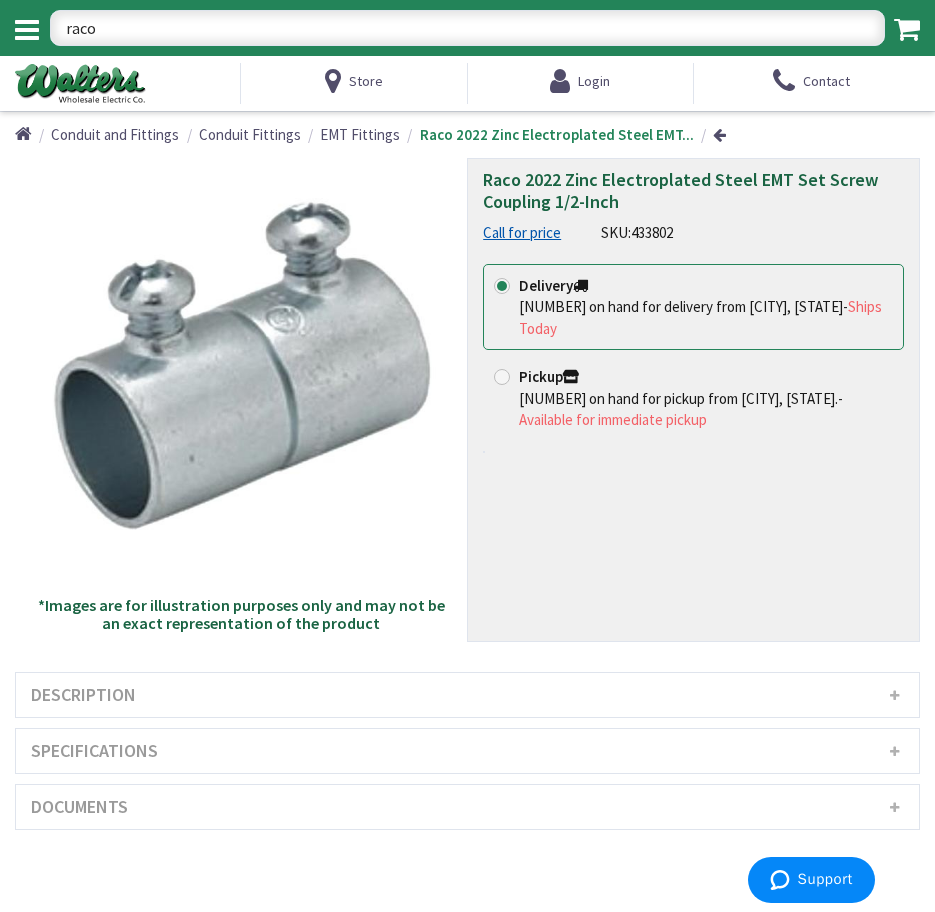 paste on "2922-8" 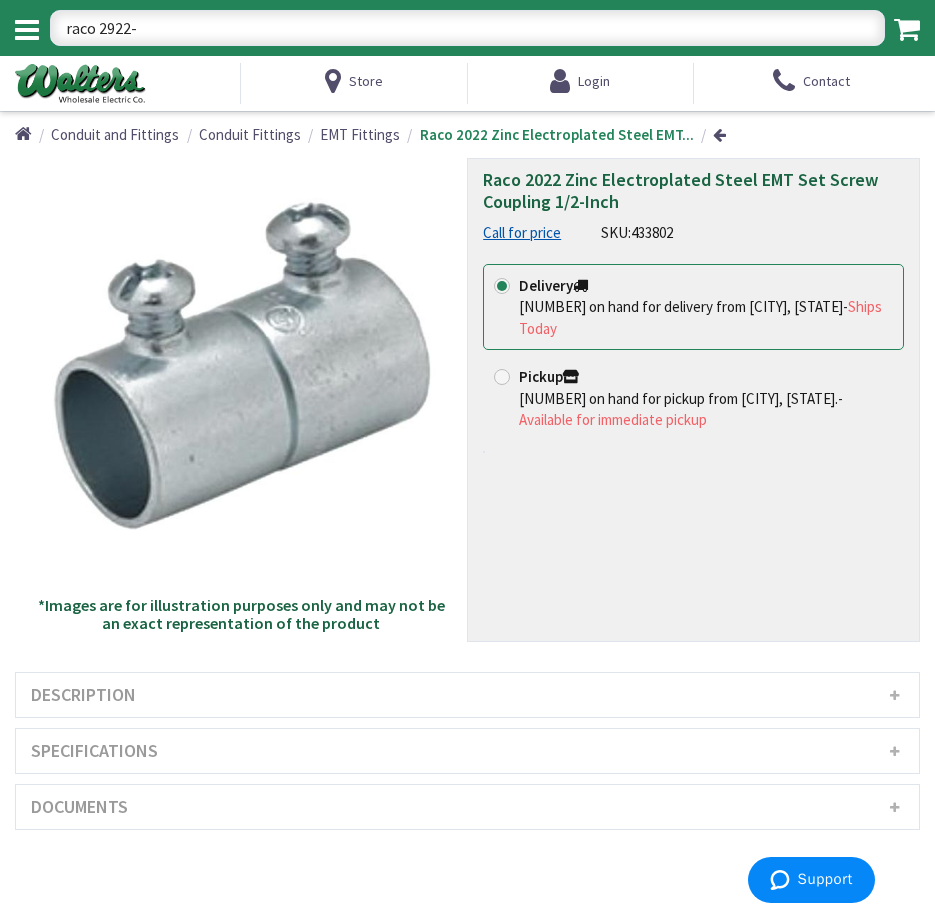 type on "raco 2922" 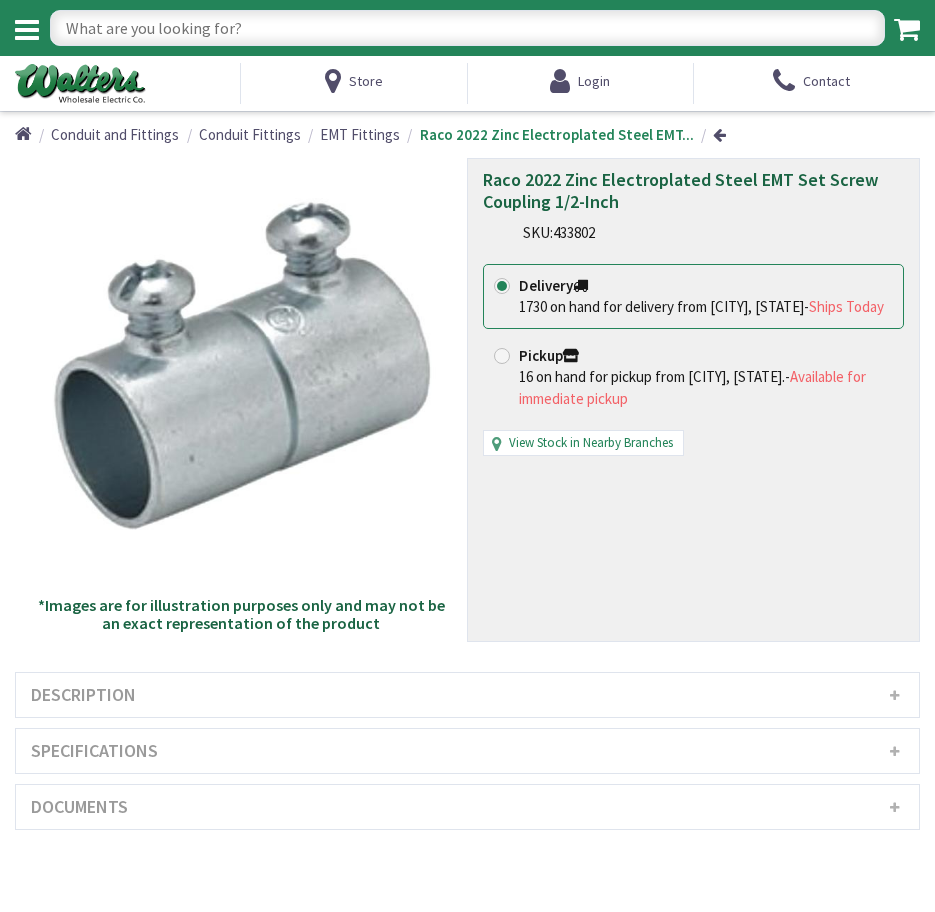 scroll, scrollTop: 0, scrollLeft: 0, axis: both 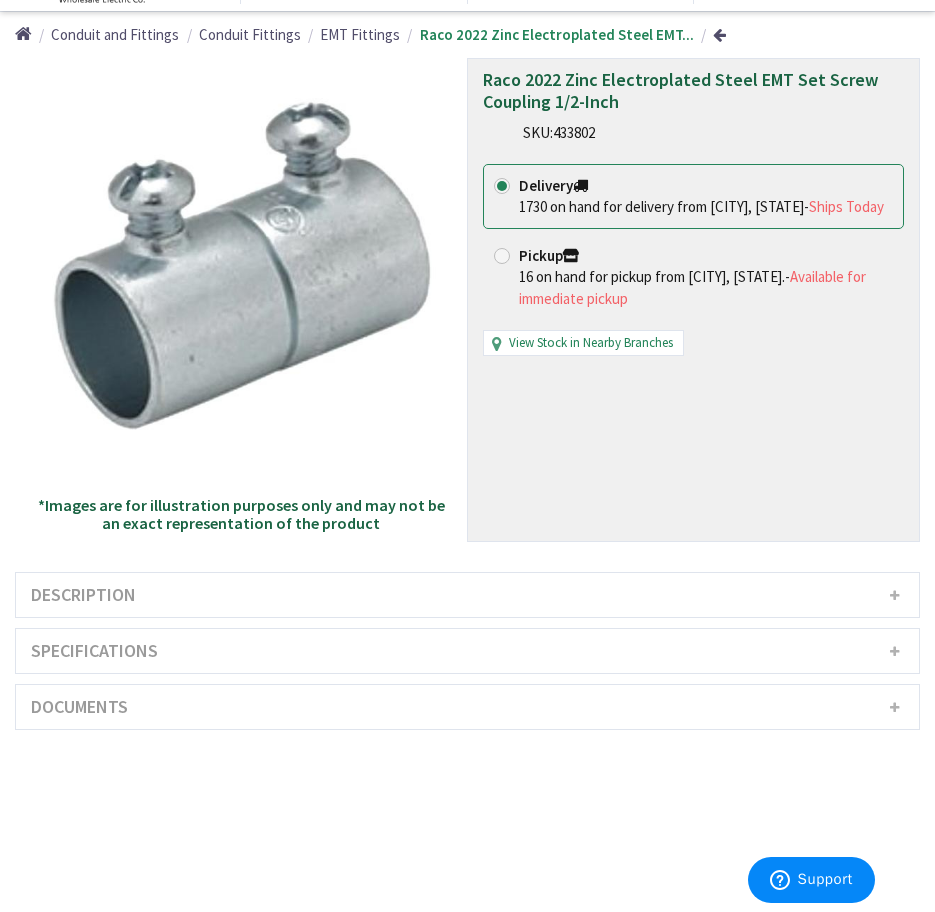 click on "Specifications" at bounding box center [467, 651] 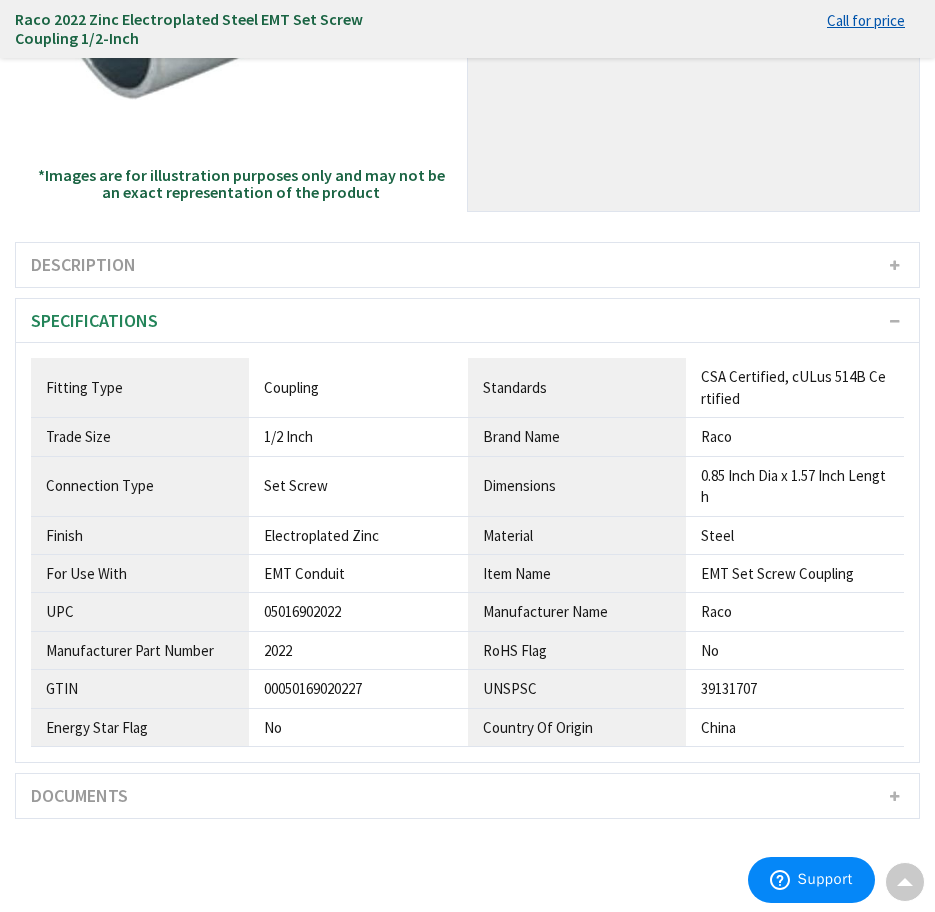 scroll, scrollTop: 500, scrollLeft: 0, axis: vertical 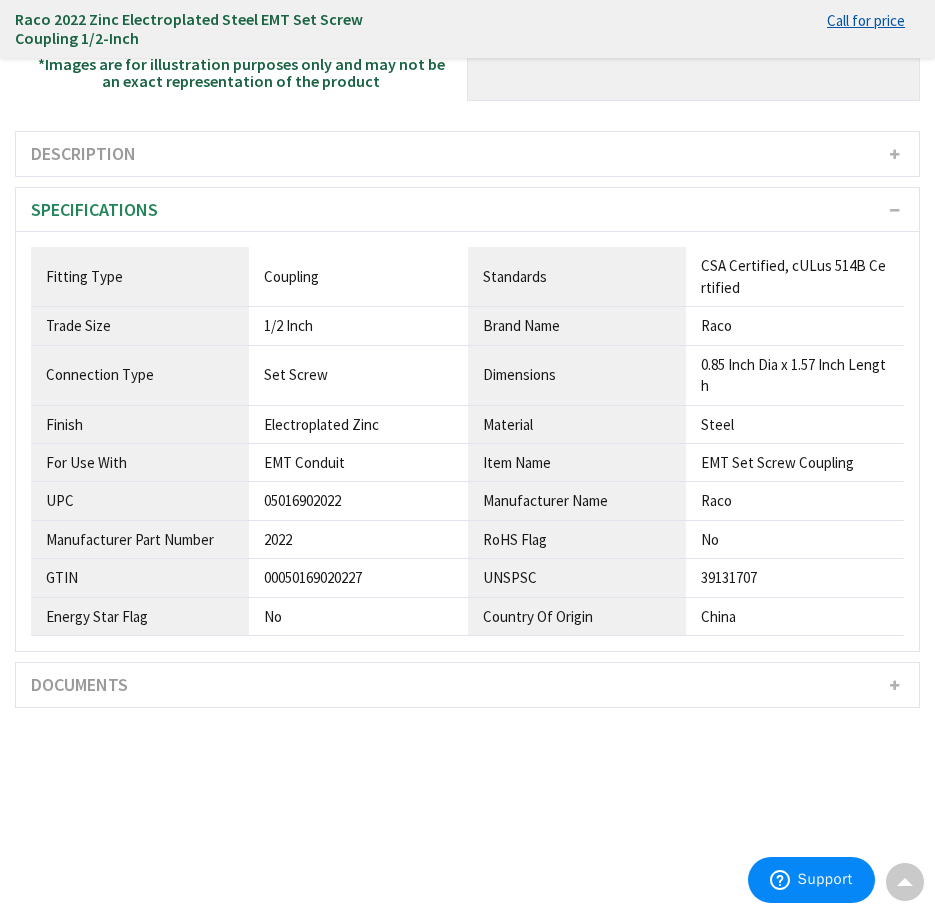 click on "Documents" at bounding box center [467, 685] 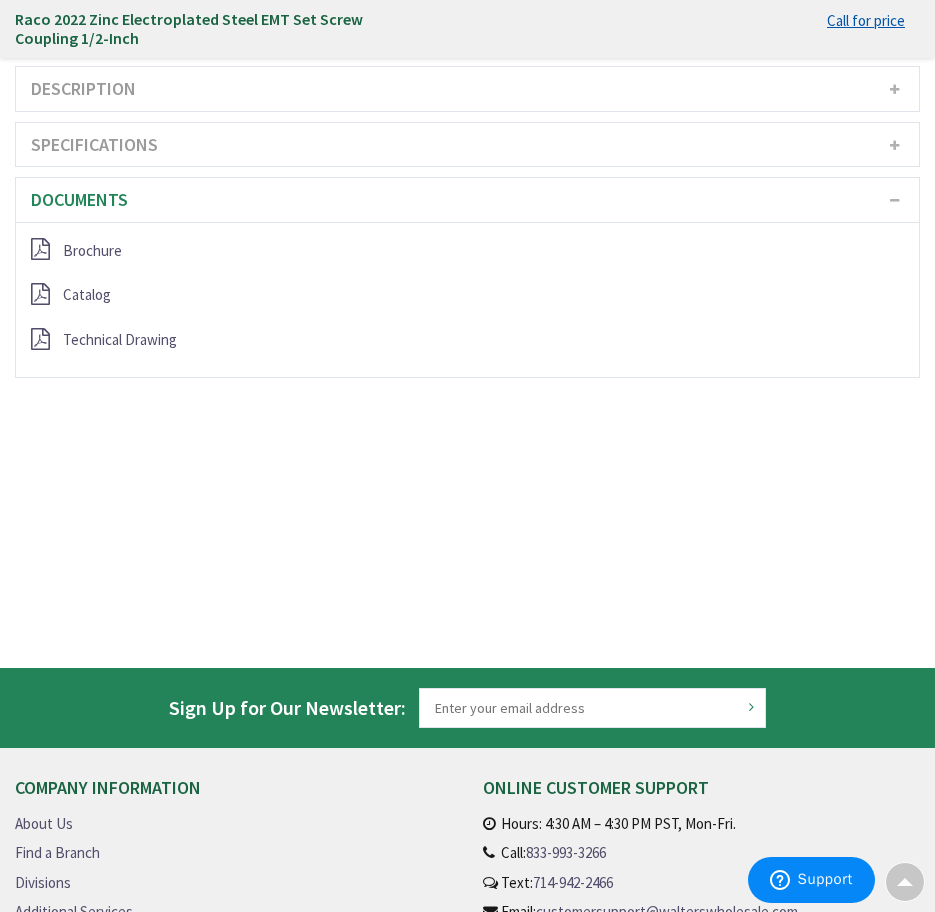 scroll, scrollTop: 600, scrollLeft: 0, axis: vertical 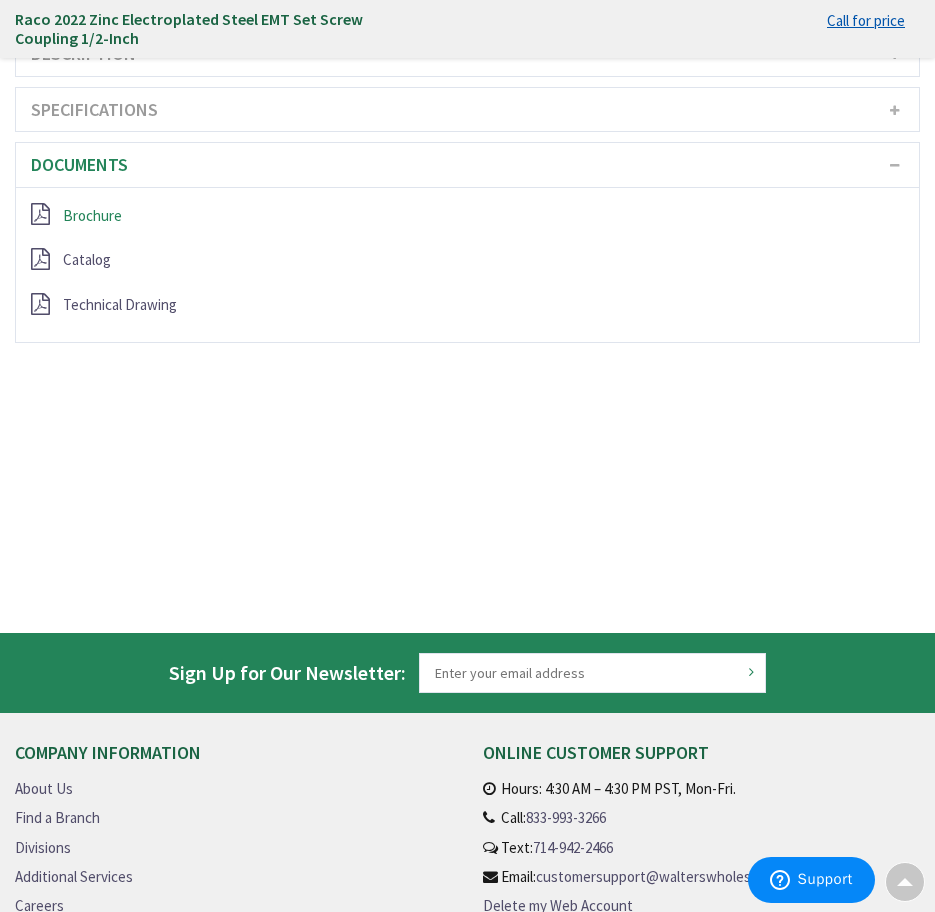 click on "Brochure" at bounding box center (92, 215) 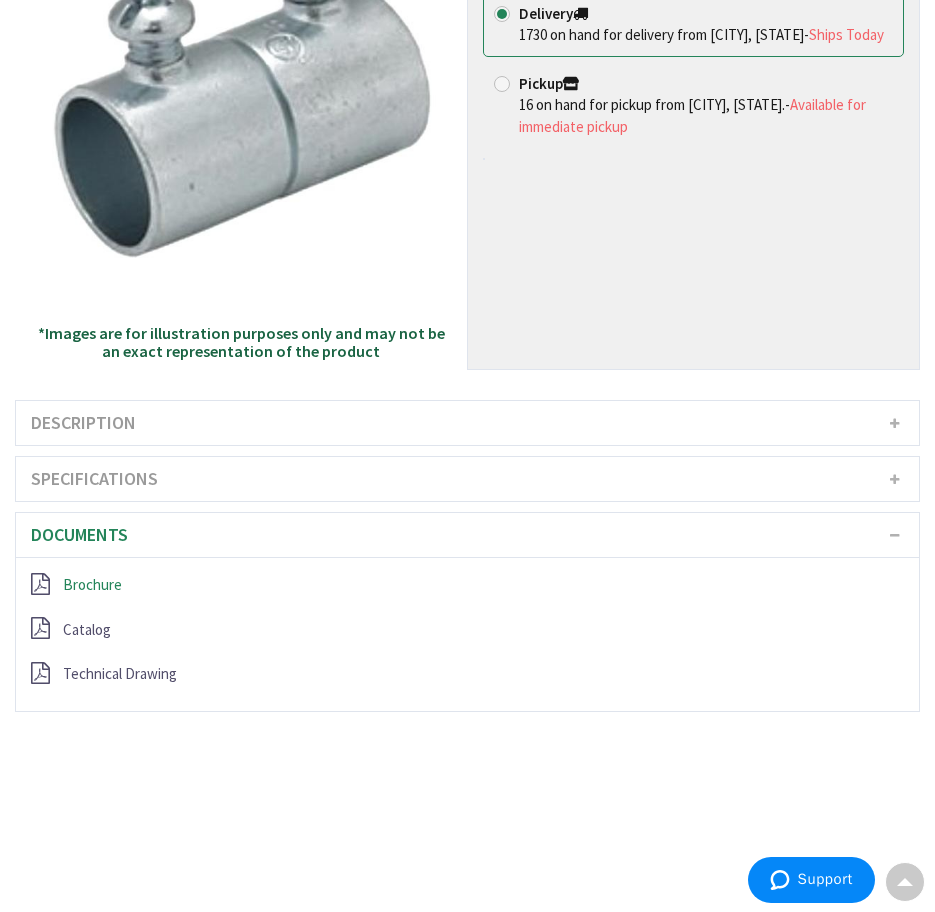 scroll, scrollTop: 0, scrollLeft: 0, axis: both 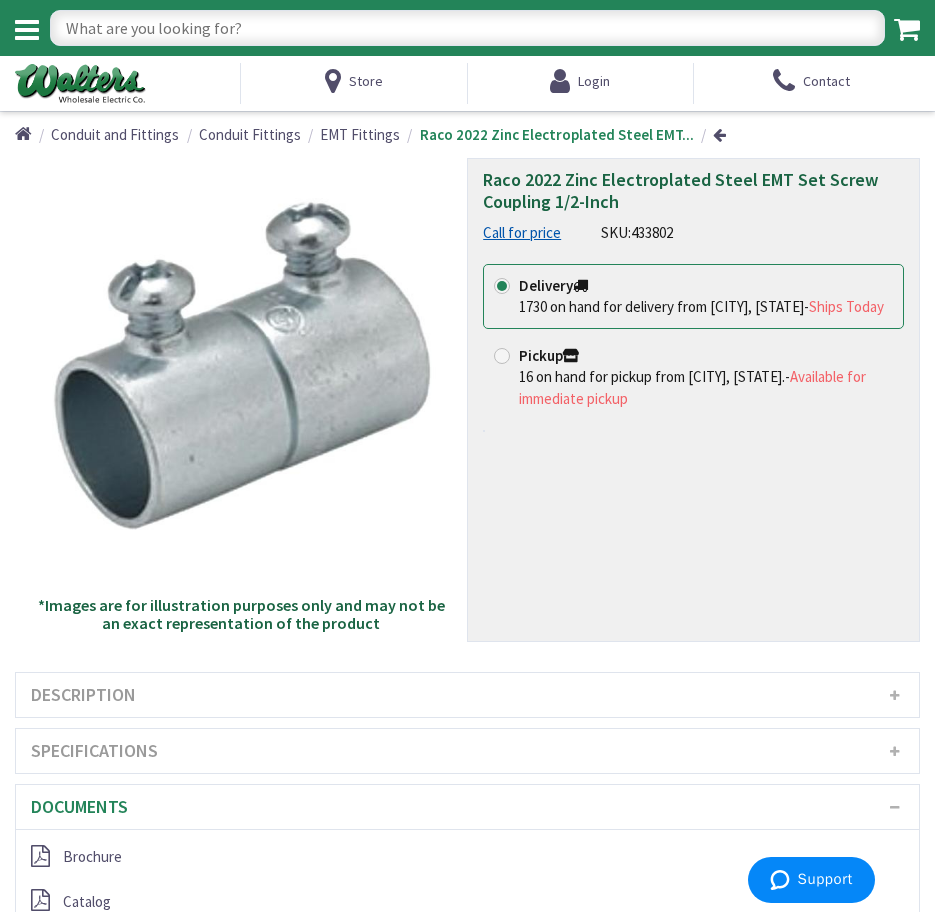 click at bounding box center (467, 28) 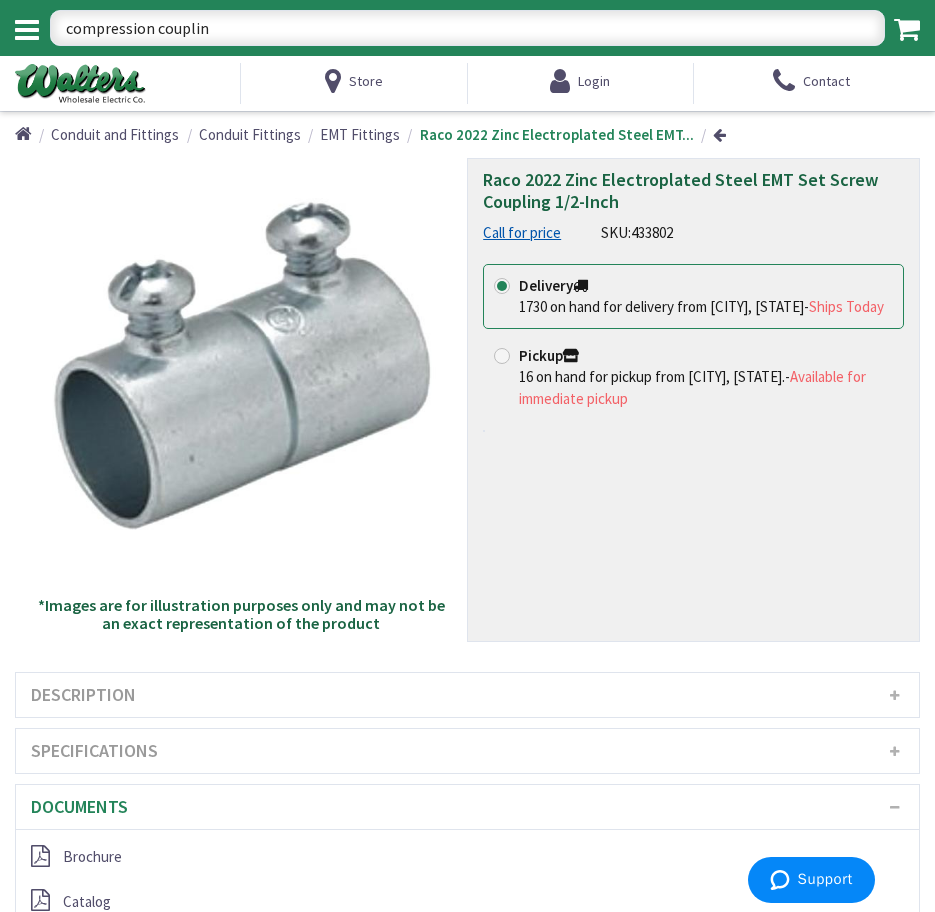 type on "compression coupling" 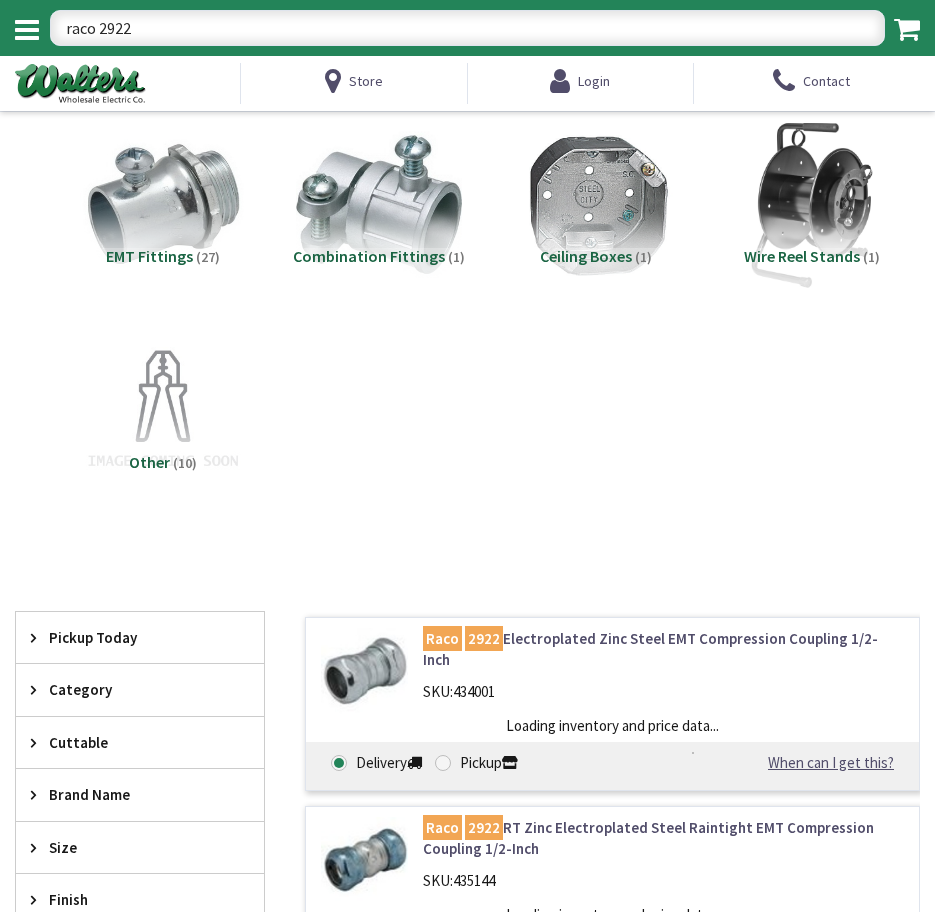 scroll, scrollTop: 0, scrollLeft: 0, axis: both 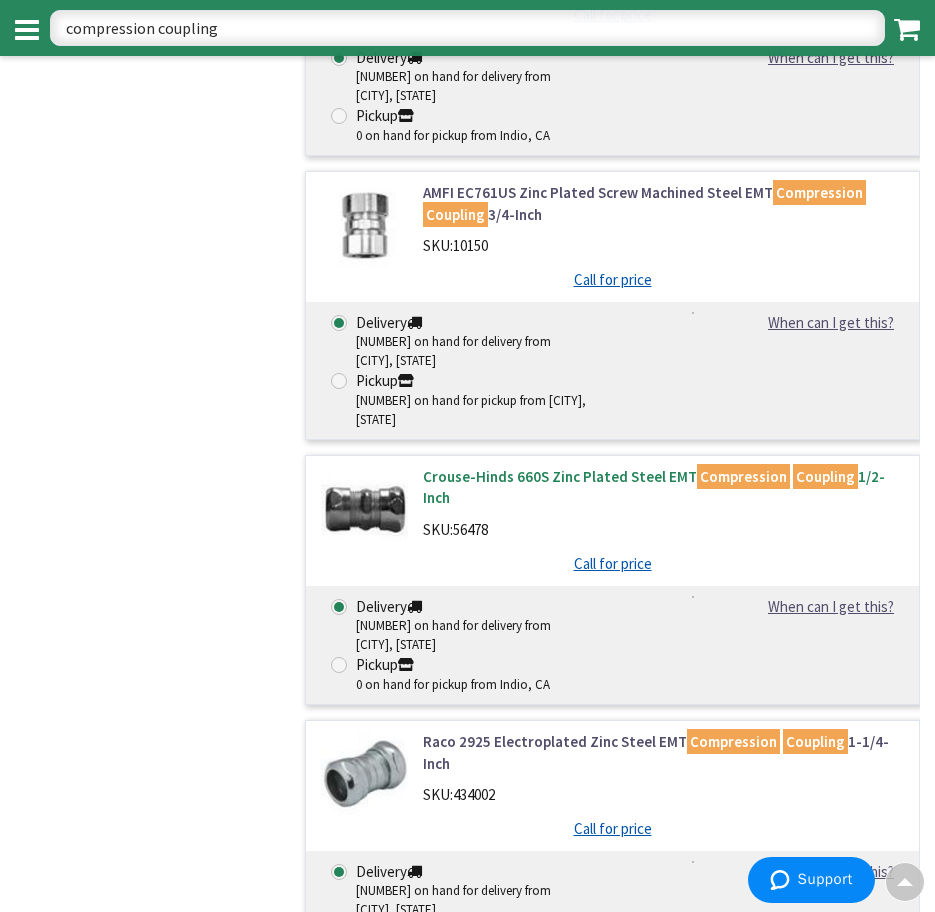 click on "Crouse-Hinds 660S Zinc Plated Steel EMT  Compression   Coupling  1/2-Inch" at bounding box center (663, 487) 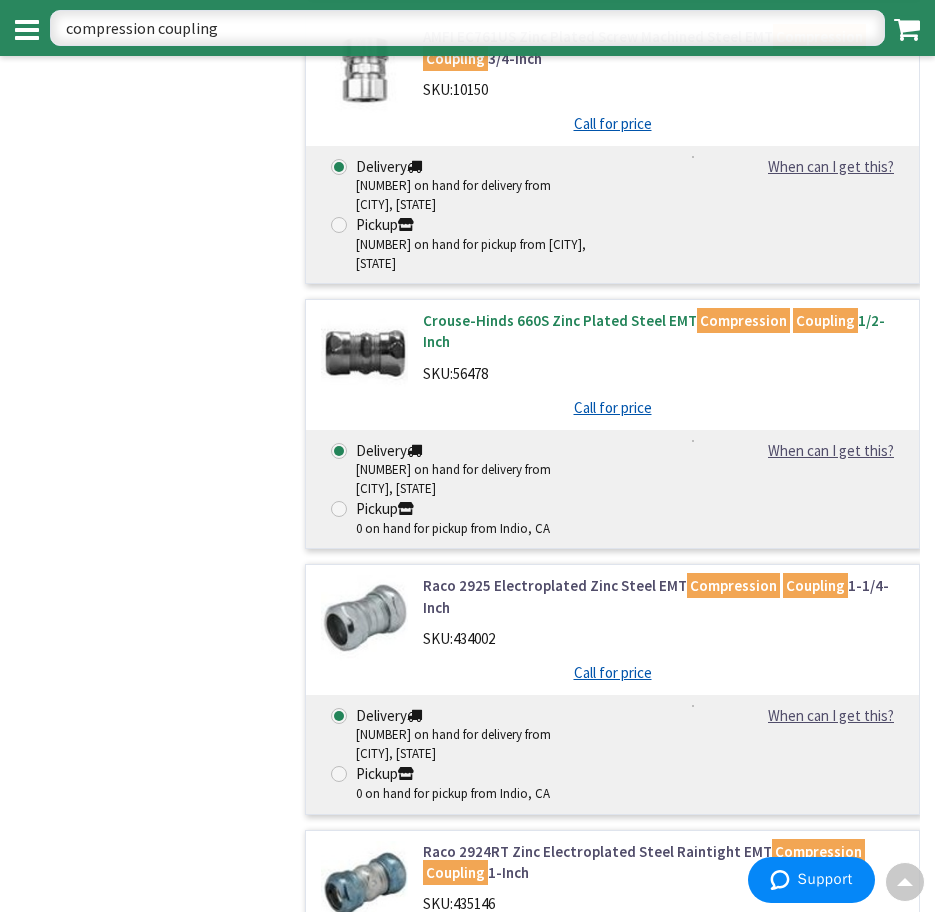 scroll, scrollTop: 1600, scrollLeft: 0, axis: vertical 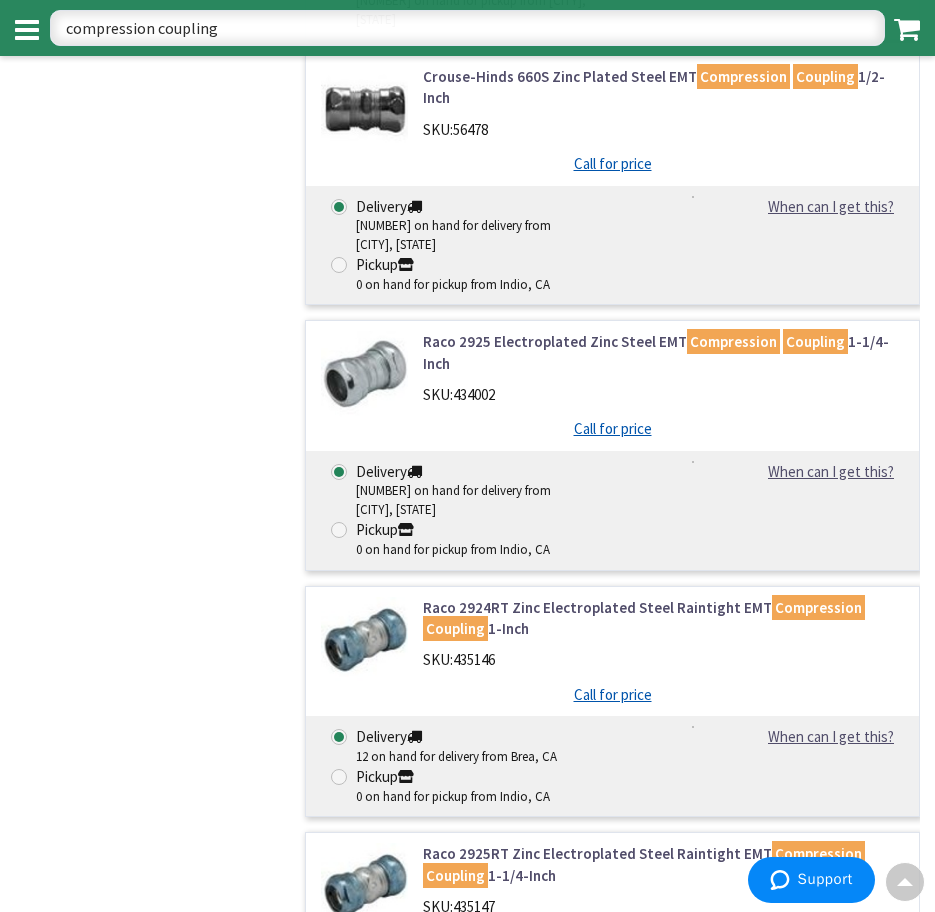 click on "Filters
[NUMBER] items
Pickup Today
Indio (0 mi)   ([NUMBER])   Palm Desert (8.5 mi)   ([NUMBER])   Palm Springs (17.49 mi)   ([NUMBER])   Perris (59.24 mi)   ([NUMBER])   Redlands (63.52 mi)   ([NUMBER])   Escondido (66.27 mi)   ([NUMBER])   Riverside (68.01 mi)   ([NUMBER])   San Diego (77.02 mi)   ([NUMBER])   Corona (80.32 mi)   ([NUMBER])   Rancho Cucamonga (81.97 mi)   ([NUMBER])   Victorville (83.63 mi)   ([NUMBER])   Lake Forest (86.46 mi)   ([NUMBER])   Pomona (89.78 mi)   ([NUMBER])   Santa Ana (93.65 mi)   ([NUMBER])   San Dimas (94.86 mi)   ([NUMBER])   Anaheim (94.93 mi)   ([NUMBER])   Costa Mesa (96.07 mi)   ([NUMBER])   Brea (98.25 mi)   ([NUMBER])   Westminster (103.06 mi)   ([NUMBER])   Irwindale (105.15 mi)   ([NUMBER])   Cerritos (105.15 mi)   ([NUMBER])   Santa Fe Springs (108.26 mi)   ([NUMBER])   Pasadena (111.81 mi)   ([NUMBER])   E Rncho Dmngz (114.75 mi)   ([NUMBER])   Long Beach (115.11 mi)   ([NUMBER])   Commerce (115.89 mi)   ([NUMBER])   Torrance (120.5 mi)   ([NUMBER])   Los Angeles (124.87 mi)   ([NUMBER])" at bounding box center [140, 297] 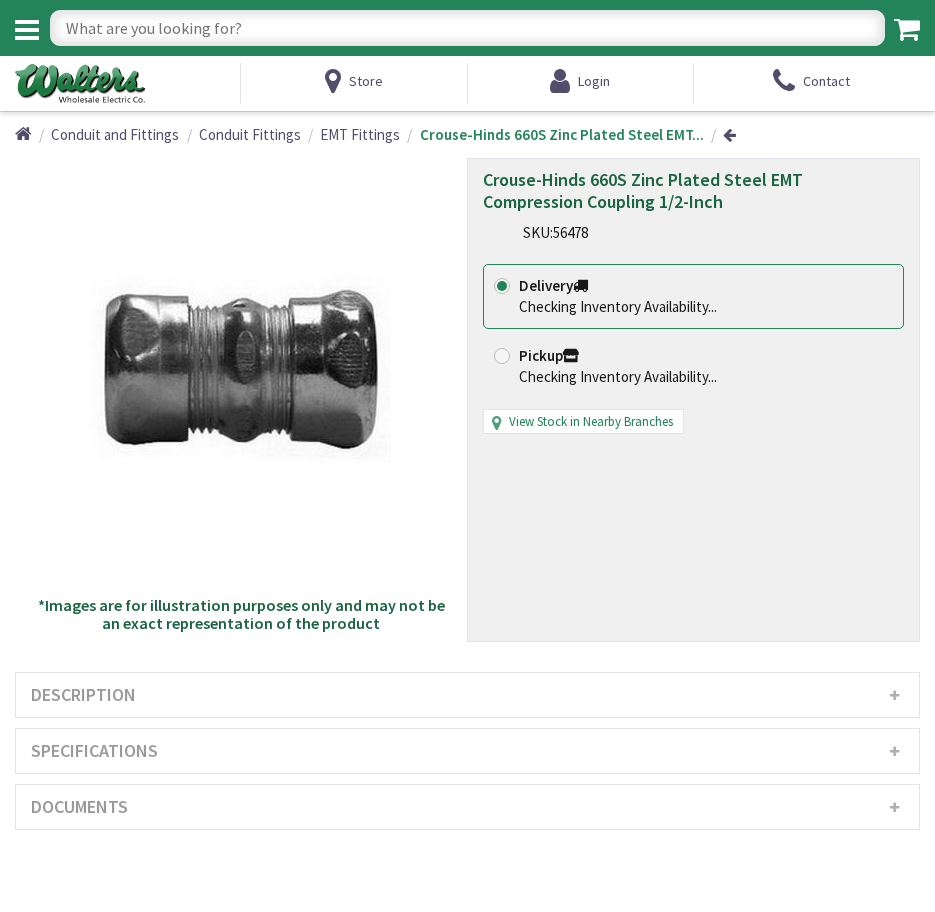 scroll, scrollTop: 0, scrollLeft: 0, axis: both 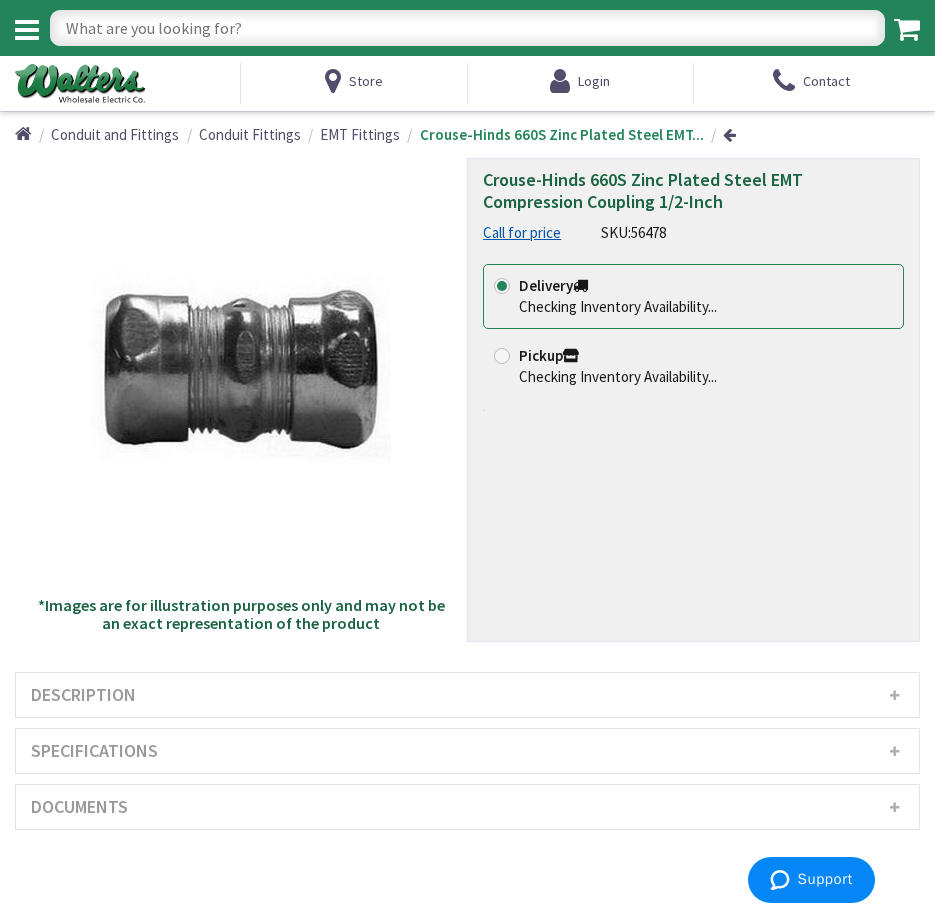 click on "56478" at bounding box center (648, 232) 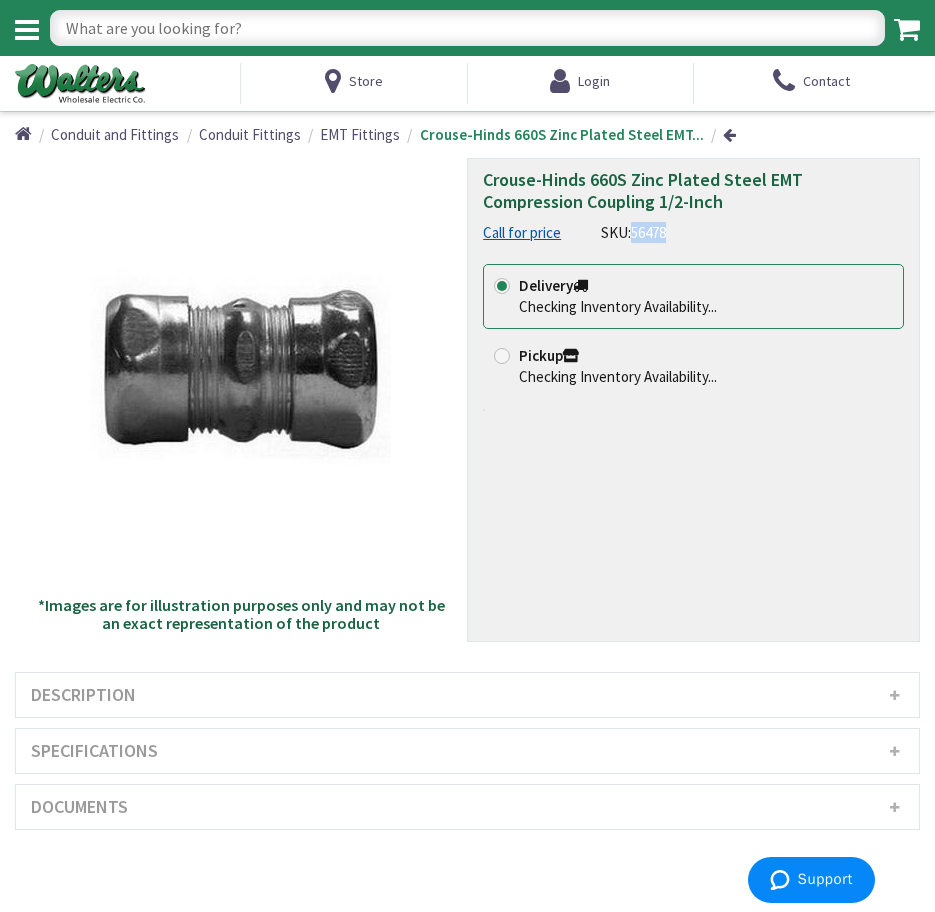click on "56478" at bounding box center (648, 232) 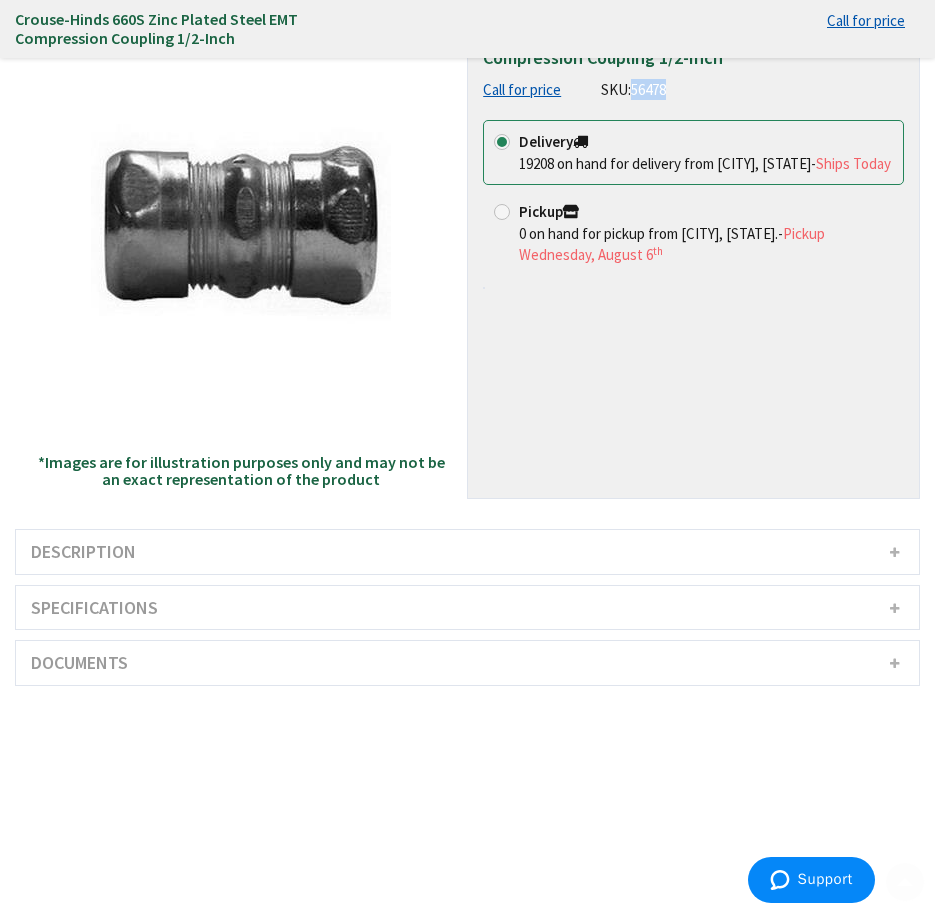 scroll, scrollTop: 200, scrollLeft: 0, axis: vertical 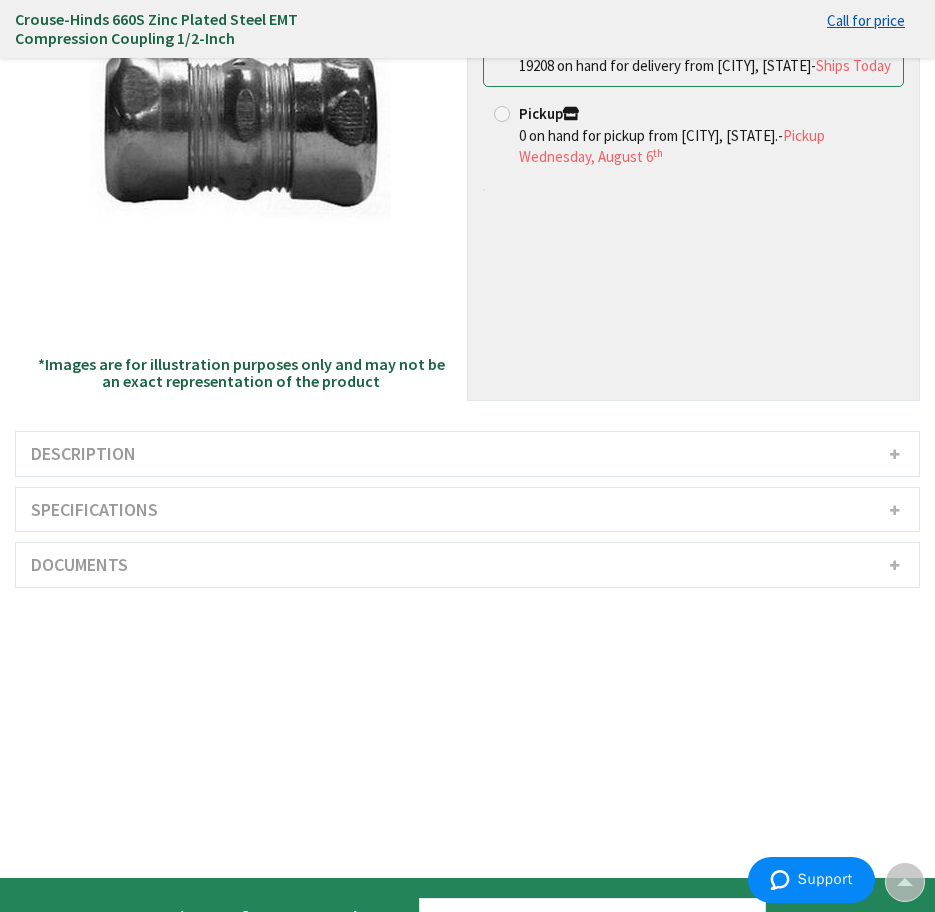 click on "Description
Crouse-Hinds Compression coupling is perfect for coupling two ends of EMT conduit. It has trade size of 1/2-Inch. Threadless coupling features zinc-plated steel construction for corrosion protection. It is suitable for use with EMT conduit. Coupling is UL/cUL listed.
Has steel locknuts Heavy steel walls Has trade size of 1/2-Inch
×
Product Video
Specifications
Fitting Type
Coupling Standards
UL E22132 Listed, cUL Certified
UPC" at bounding box center (467, 509) 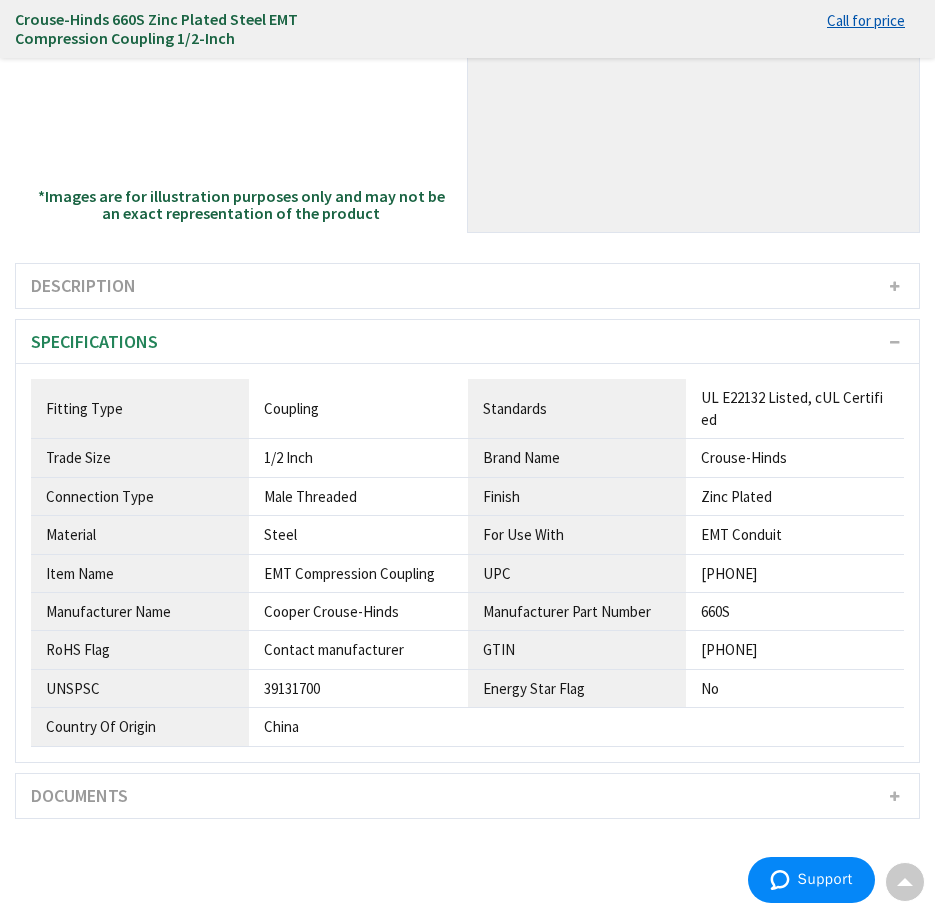 scroll, scrollTop: 400, scrollLeft: 0, axis: vertical 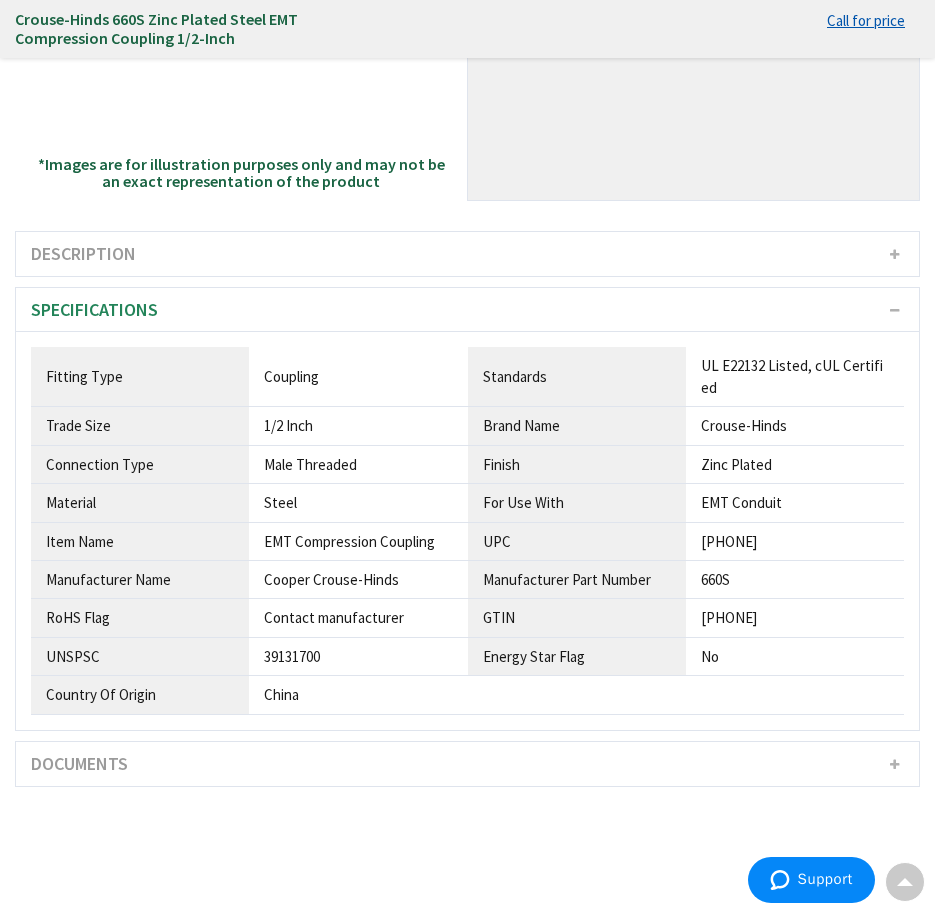 click on "Description
Crouse-Hinds Compression coupling is perfect for coupling two ends of EMT conduit. It has trade size of 1/2-Inch. Threadless coupling features zinc-plated steel construction for corrosion protection. It is suitable for use with EMT conduit. Coupling is UL/cUL listed.
Has steel locknuts Heavy steel walls Has trade size of 1/2-Inch
×
Product Video
Specifications
Fitting Type
Coupling Standards
UL E22132 Listed, cUL Certified
UPC" at bounding box center [467, 514] 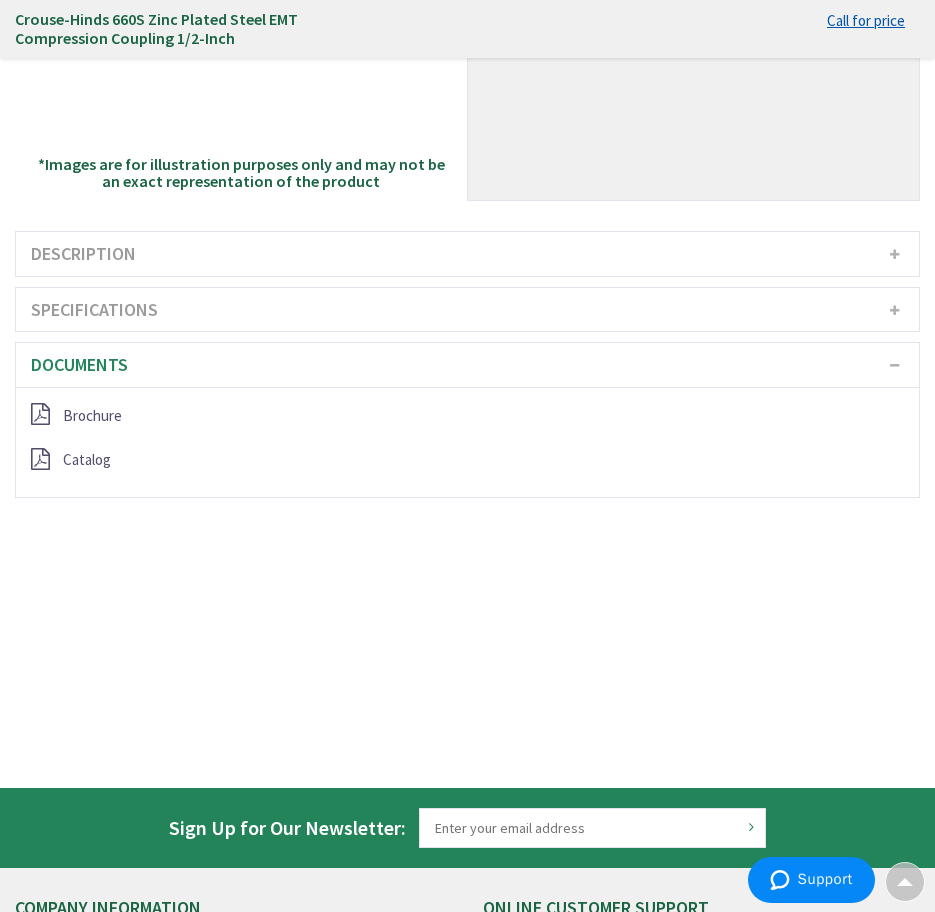 click on "Specifications" at bounding box center [467, 310] 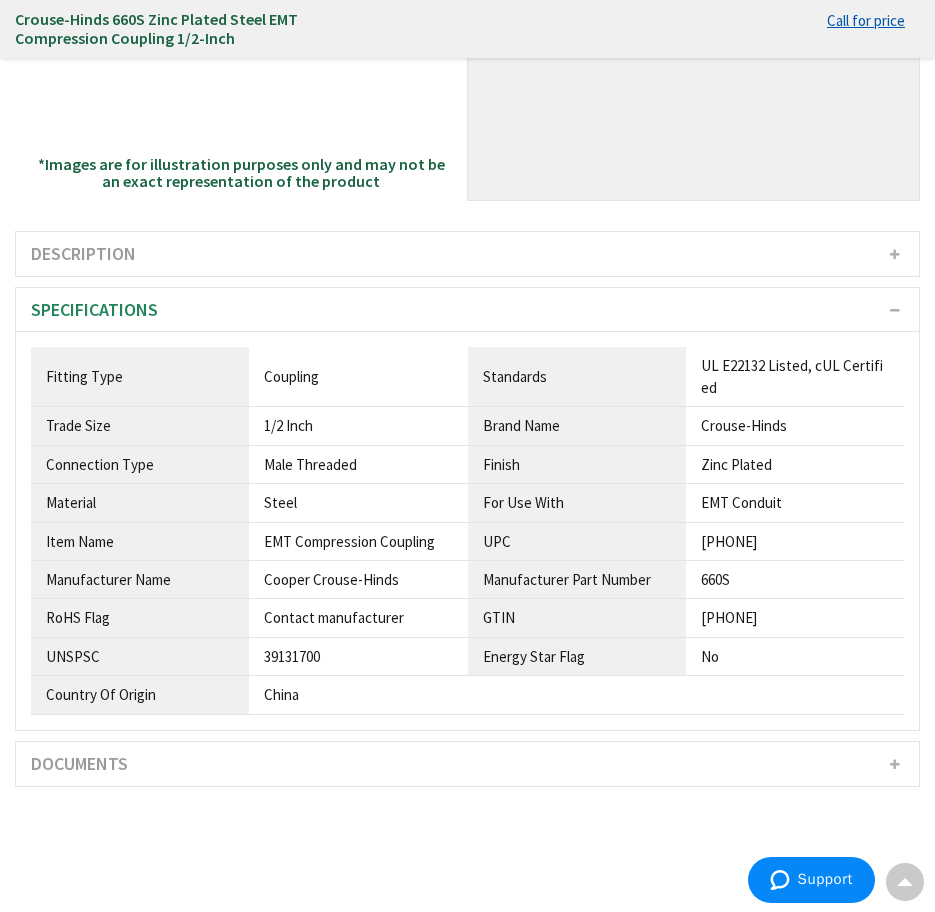 click on "Description" at bounding box center [467, 254] 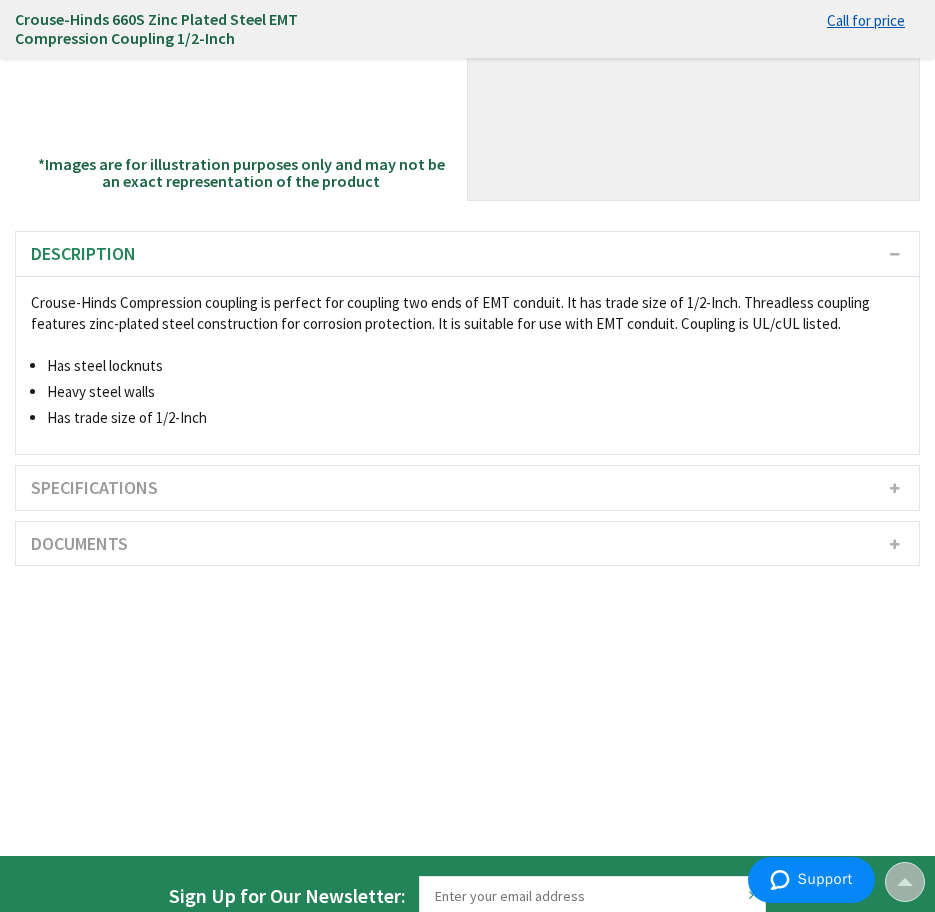 click on "Documents" at bounding box center (467, 544) 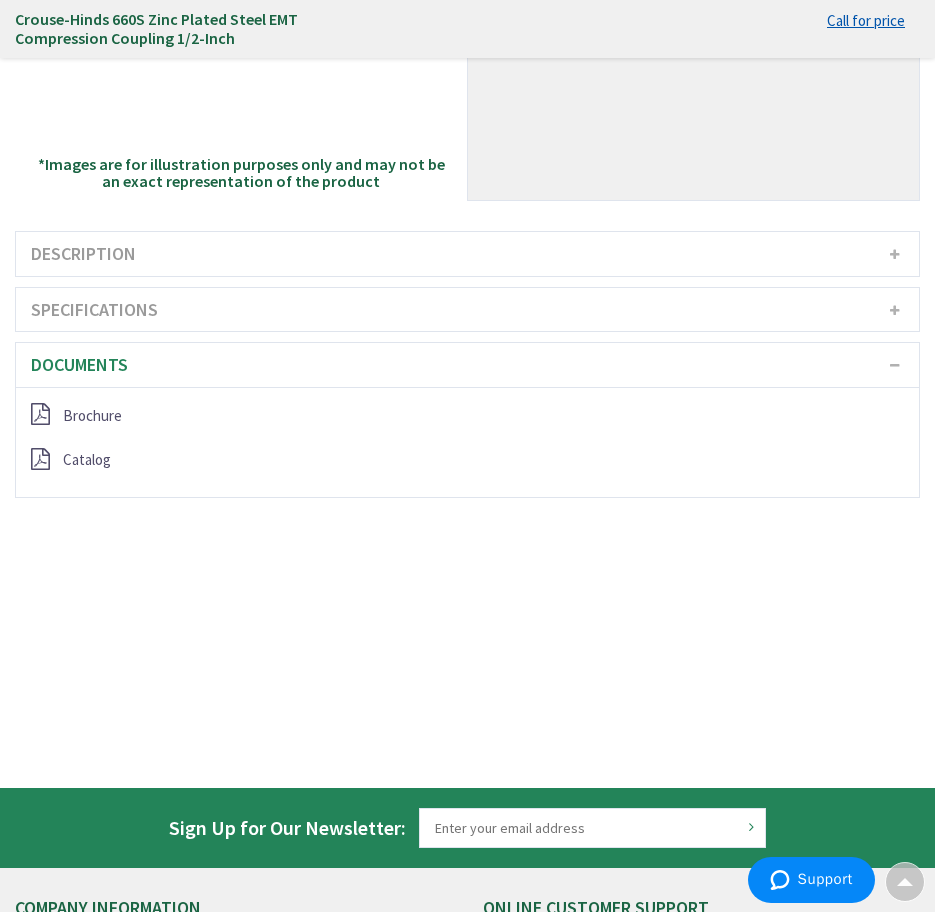 click on "Specifications" at bounding box center (467, 310) 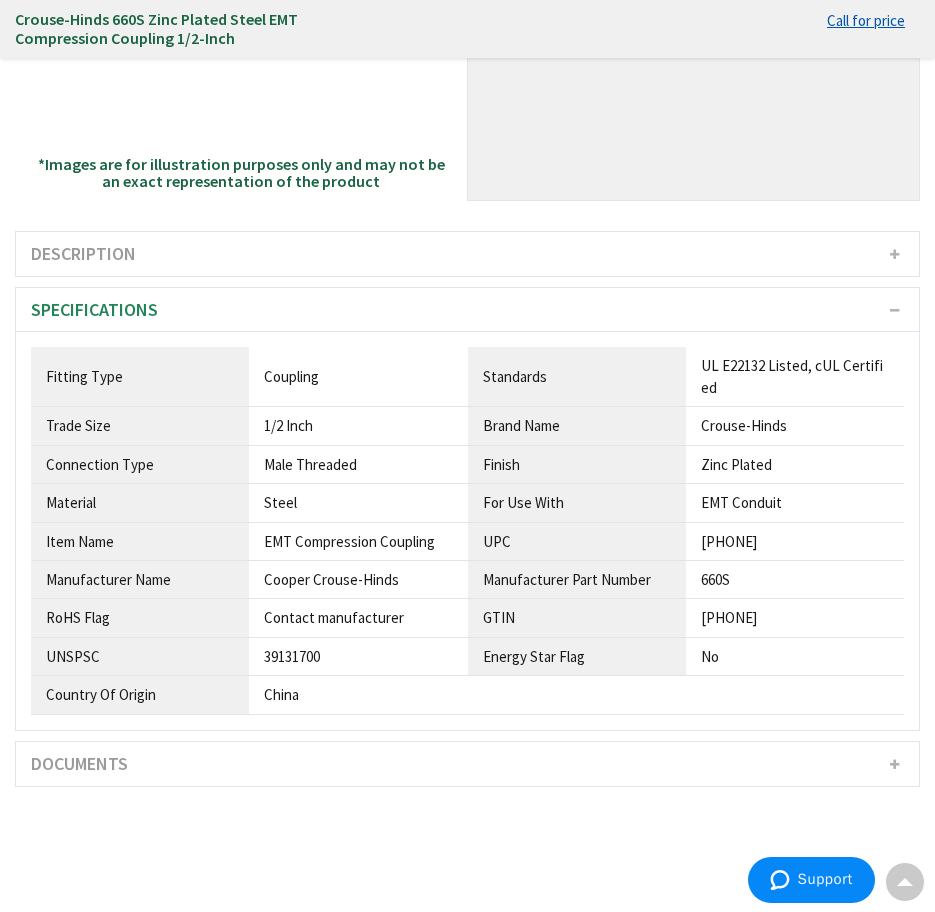 click on "Documents" at bounding box center [467, 764] 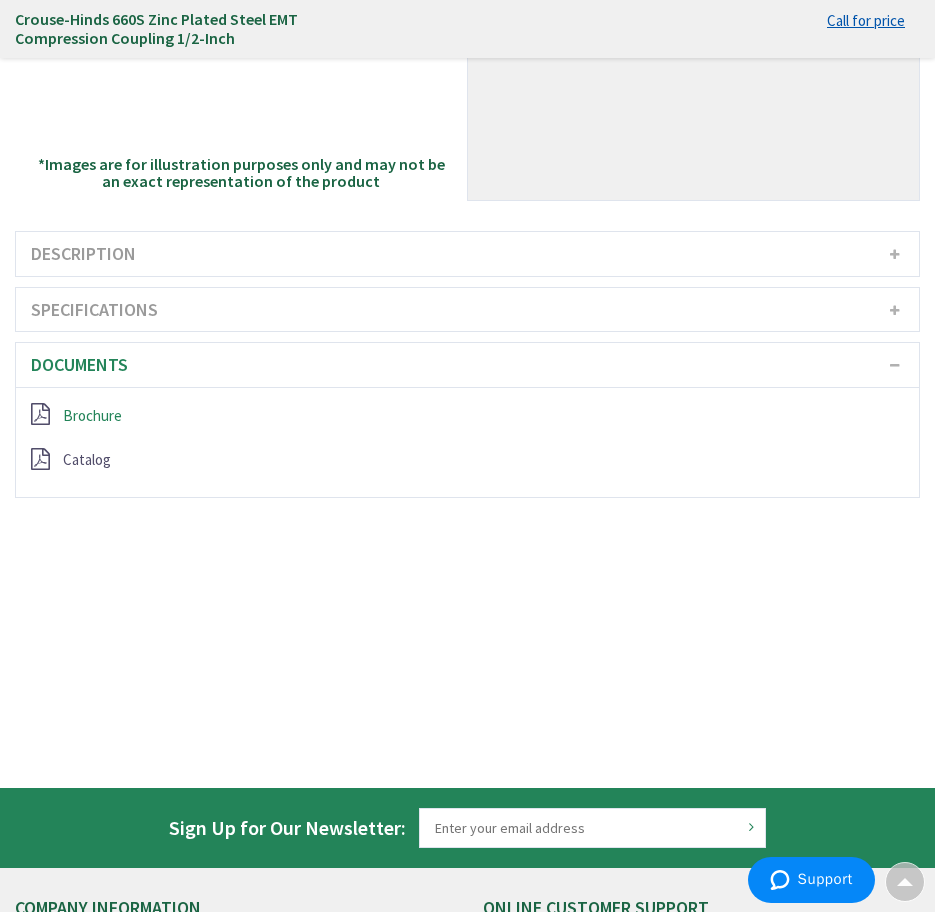click on "Brochure" at bounding box center (92, 415) 